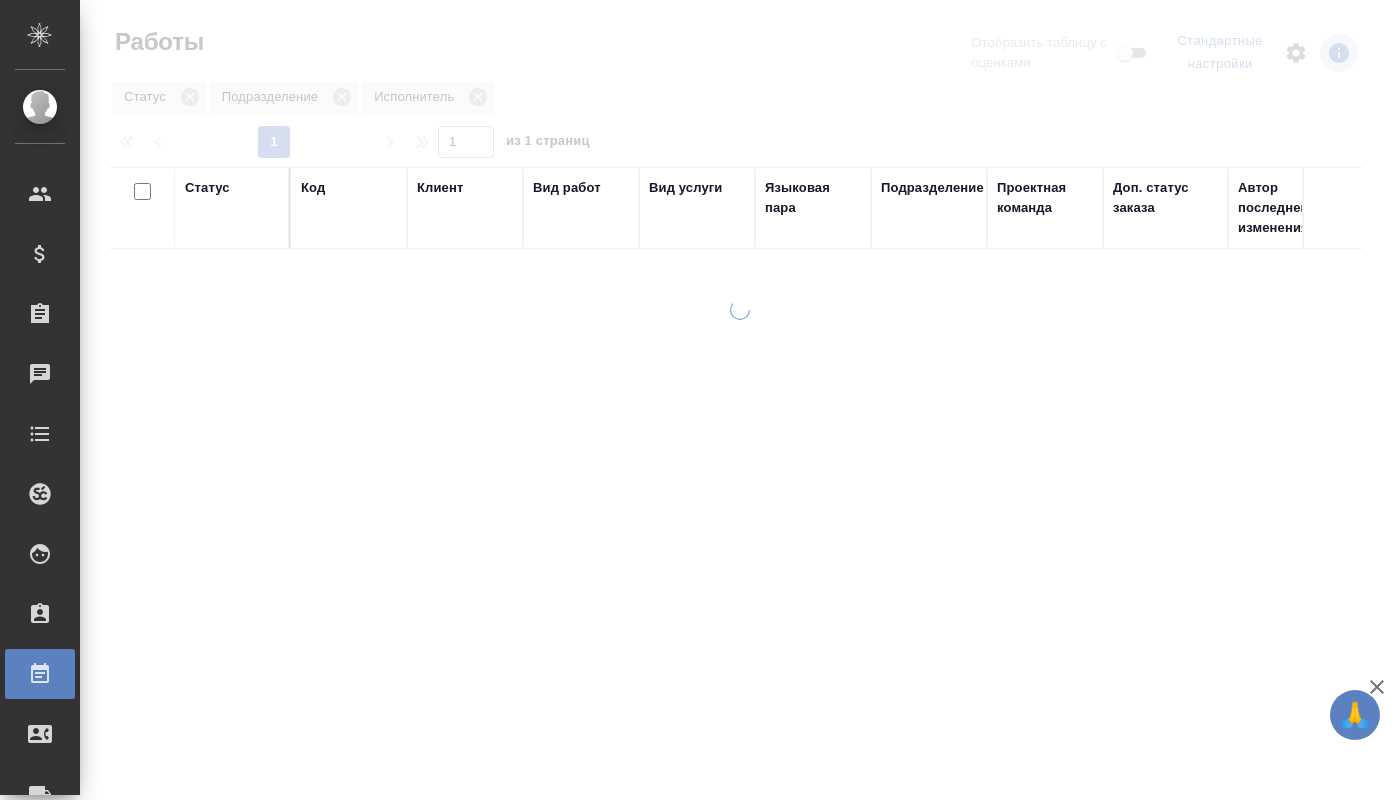 scroll, scrollTop: 0, scrollLeft: 0, axis: both 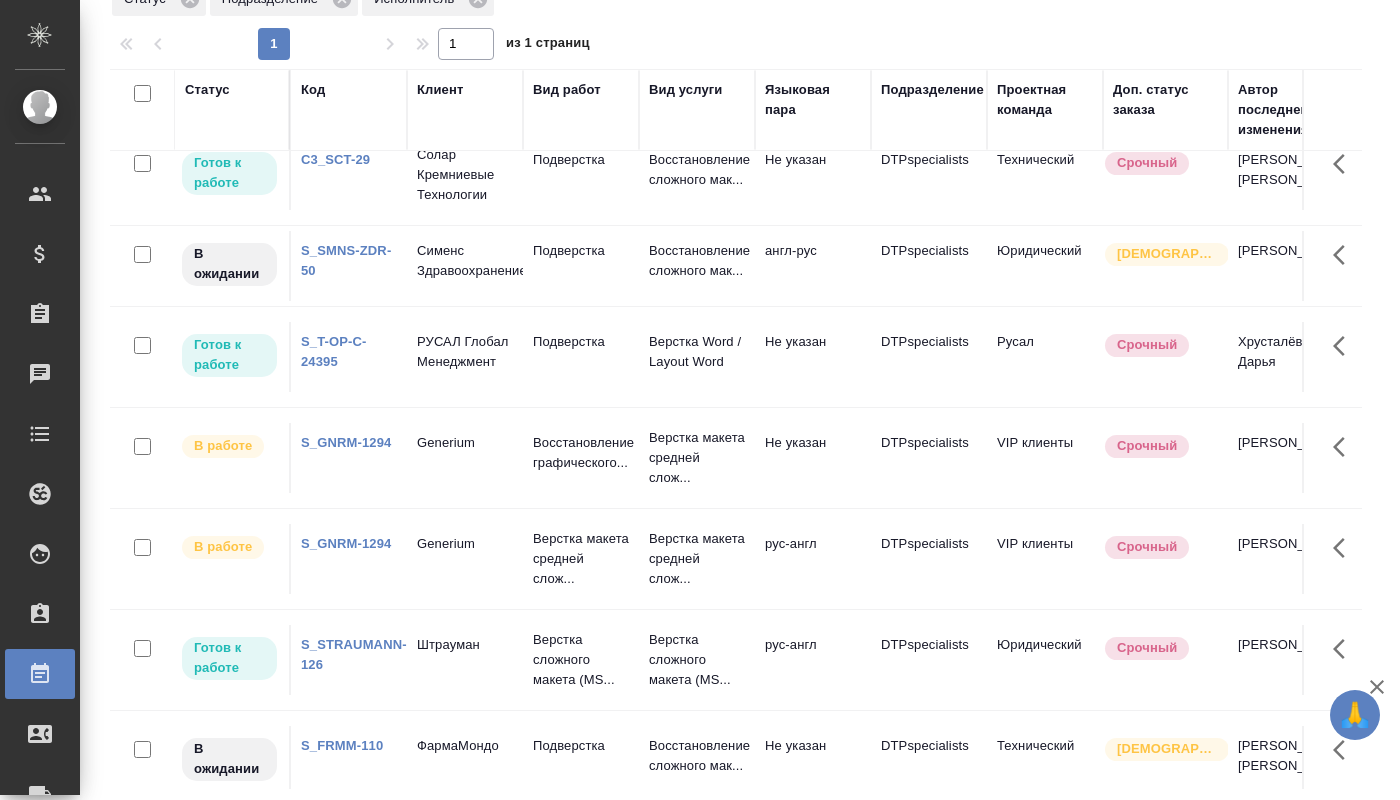 click on "Верстка сложного макета (MS..." at bounding box center (581, 175) 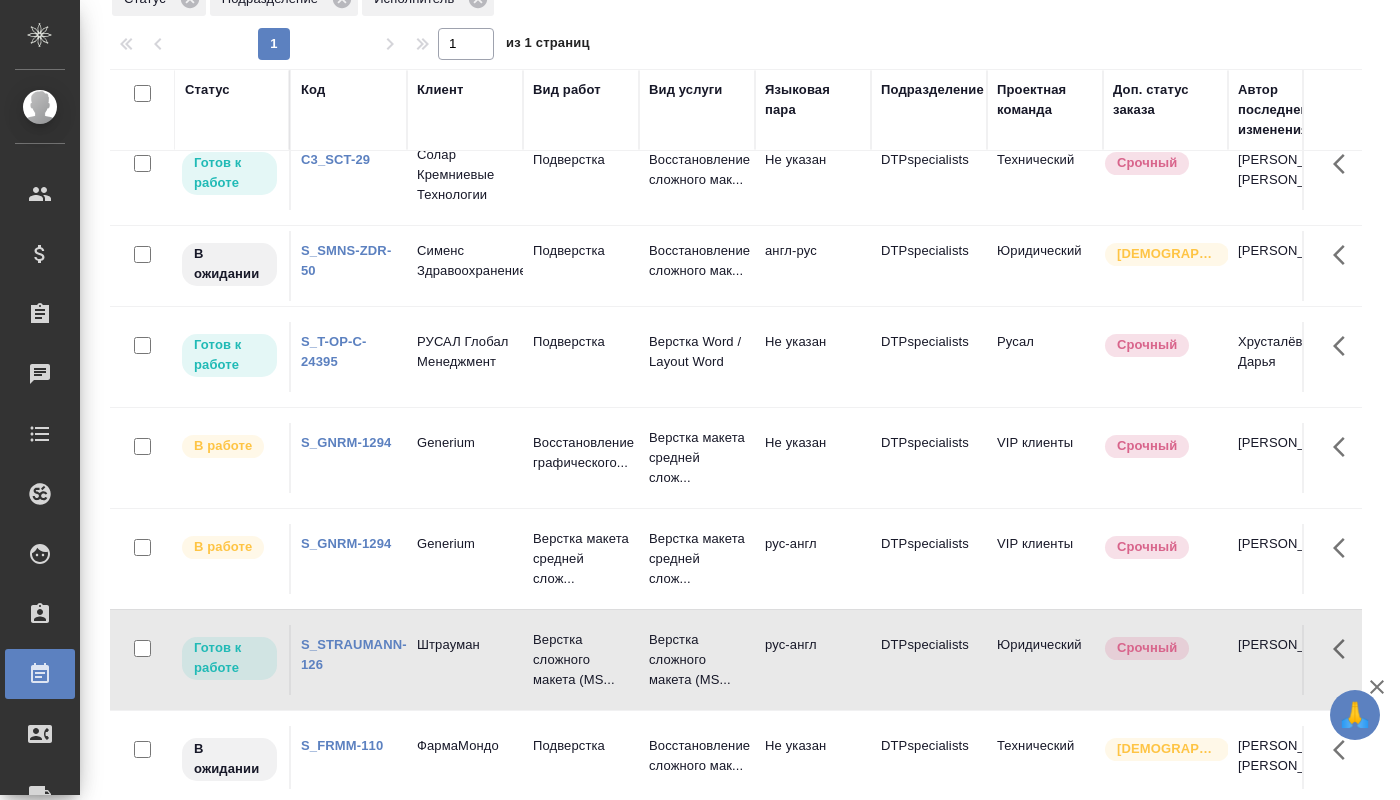 click on "Верстка сложного макета (MS..." at bounding box center [581, 175] 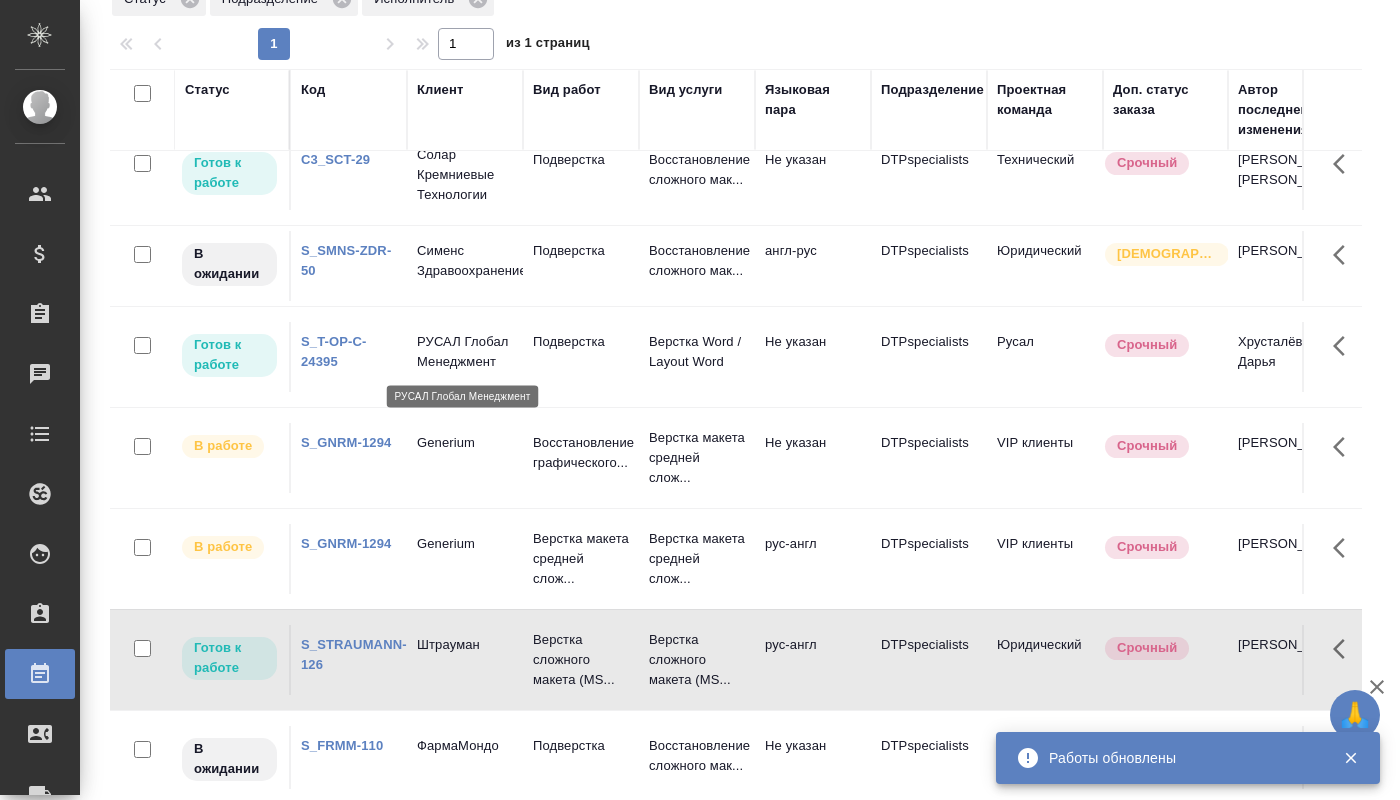 click on "РУСАЛ Глобал Менеджмент" at bounding box center [465, 352] 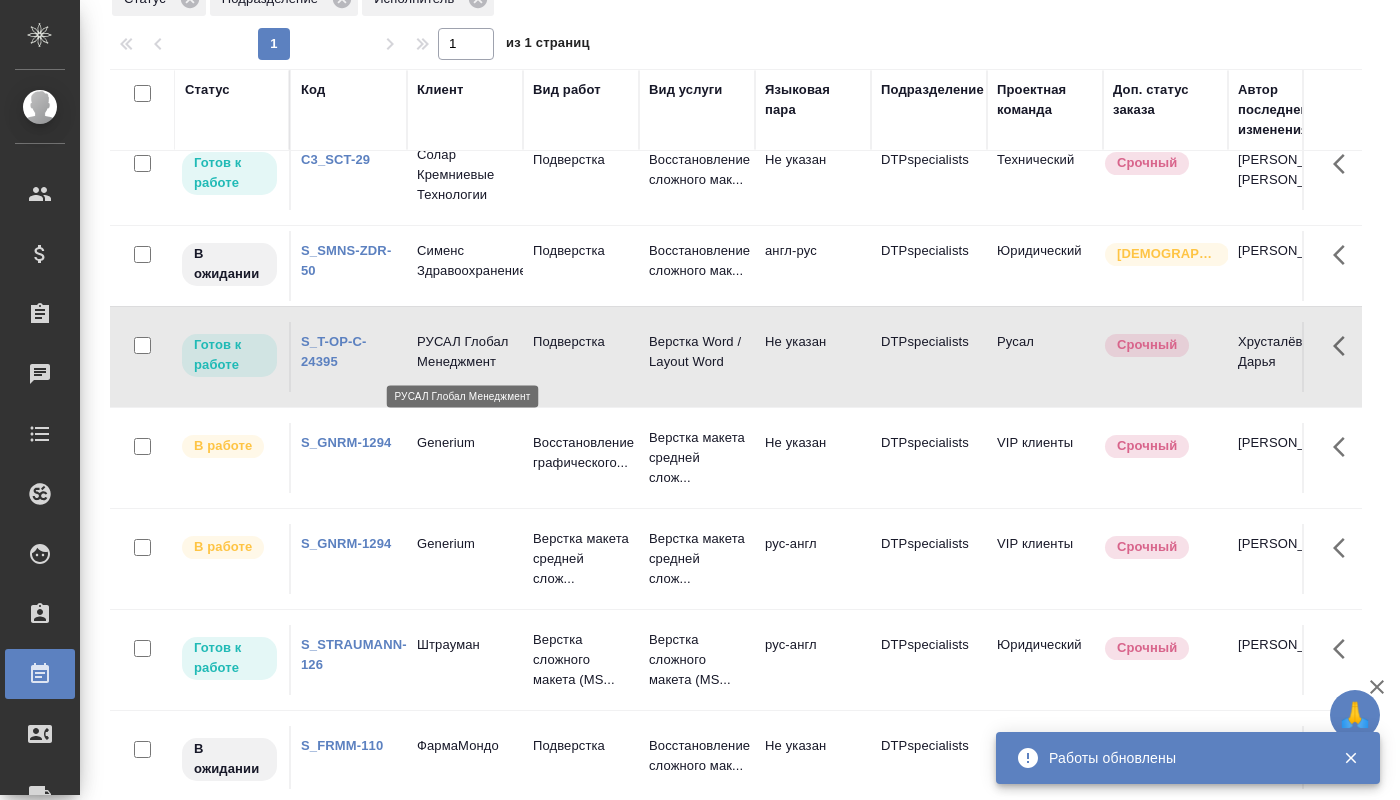 click on "РУСАЛ Глобал Менеджмент" at bounding box center (465, 352) 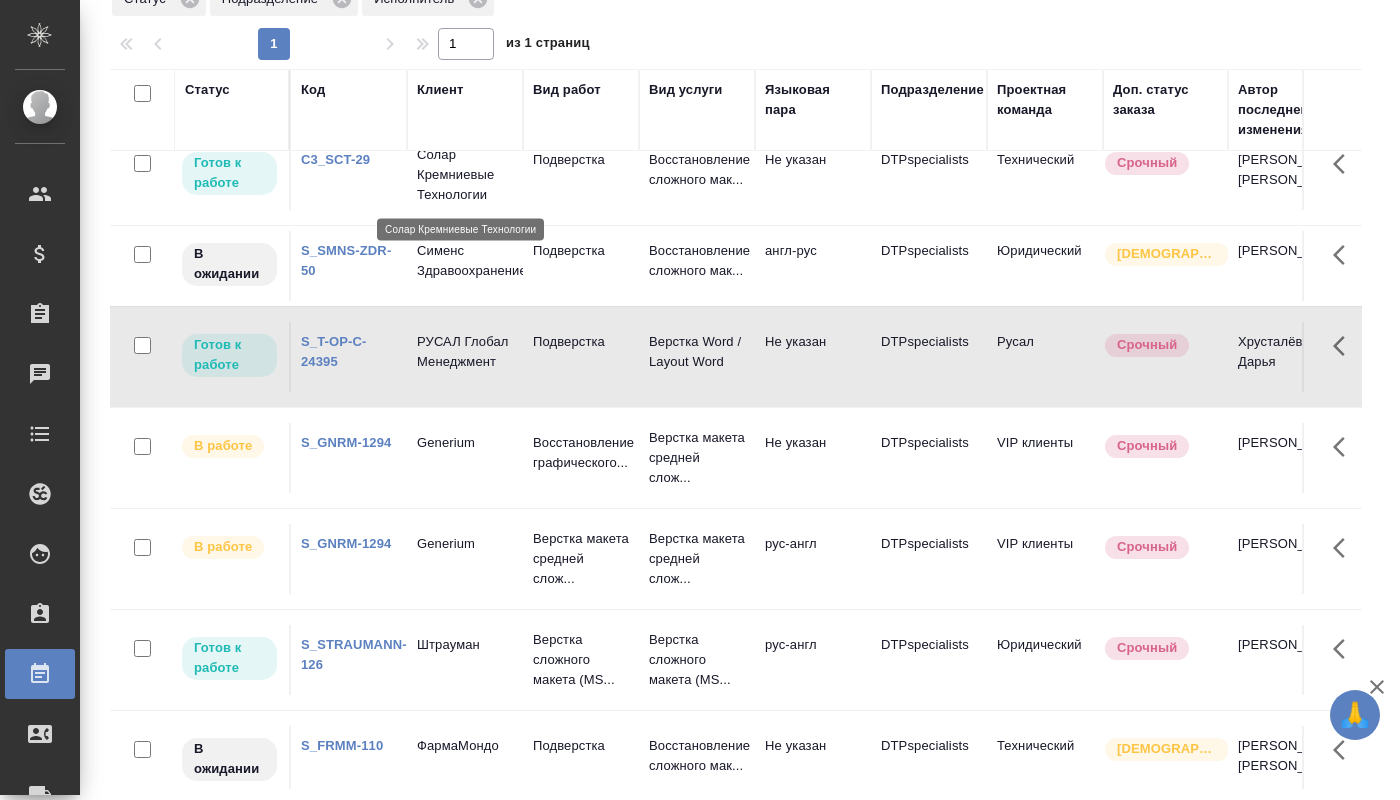 click on "Солар Кремниевые Технологии" at bounding box center [465, 175] 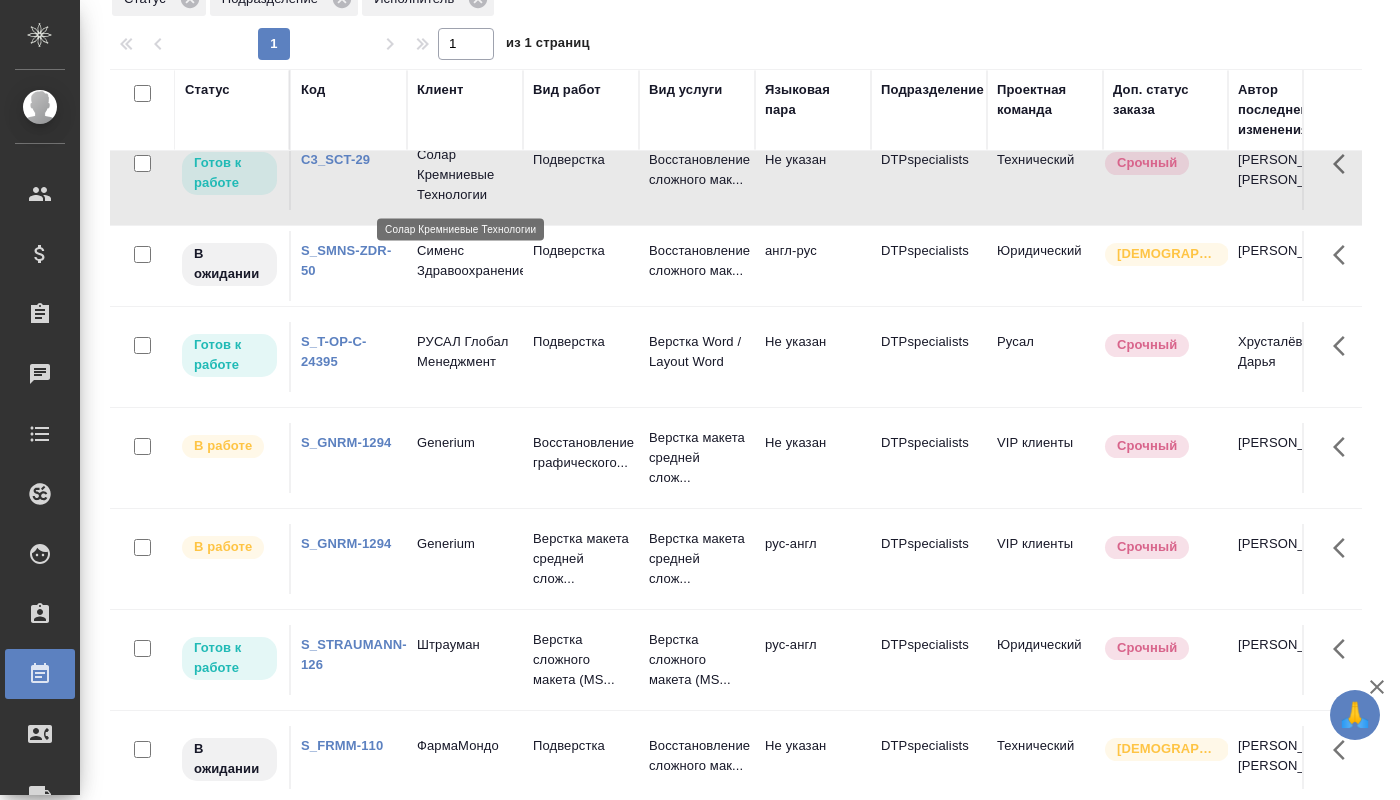 click on "Солар Кремниевые Технологии" at bounding box center (465, 175) 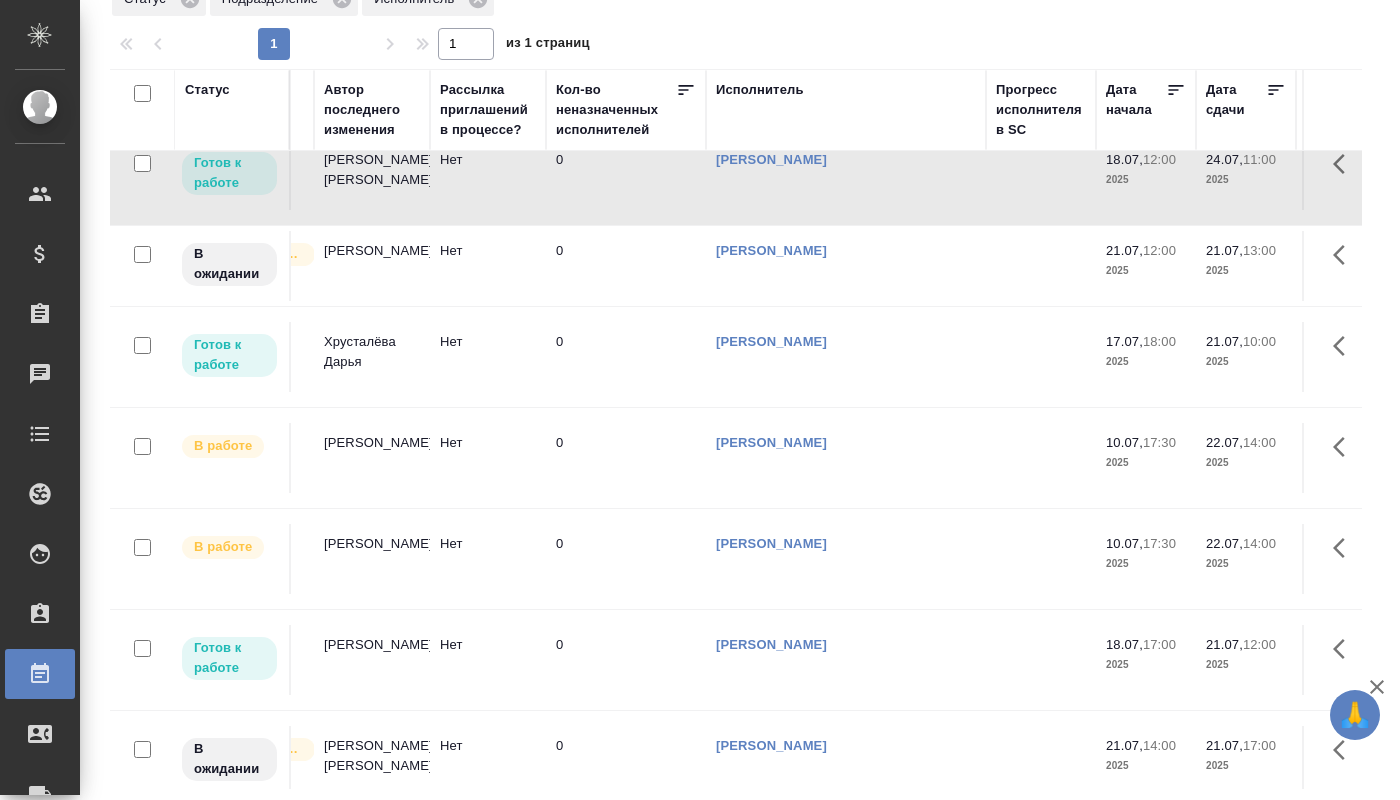 scroll, scrollTop: 27, scrollLeft: 0, axis: vertical 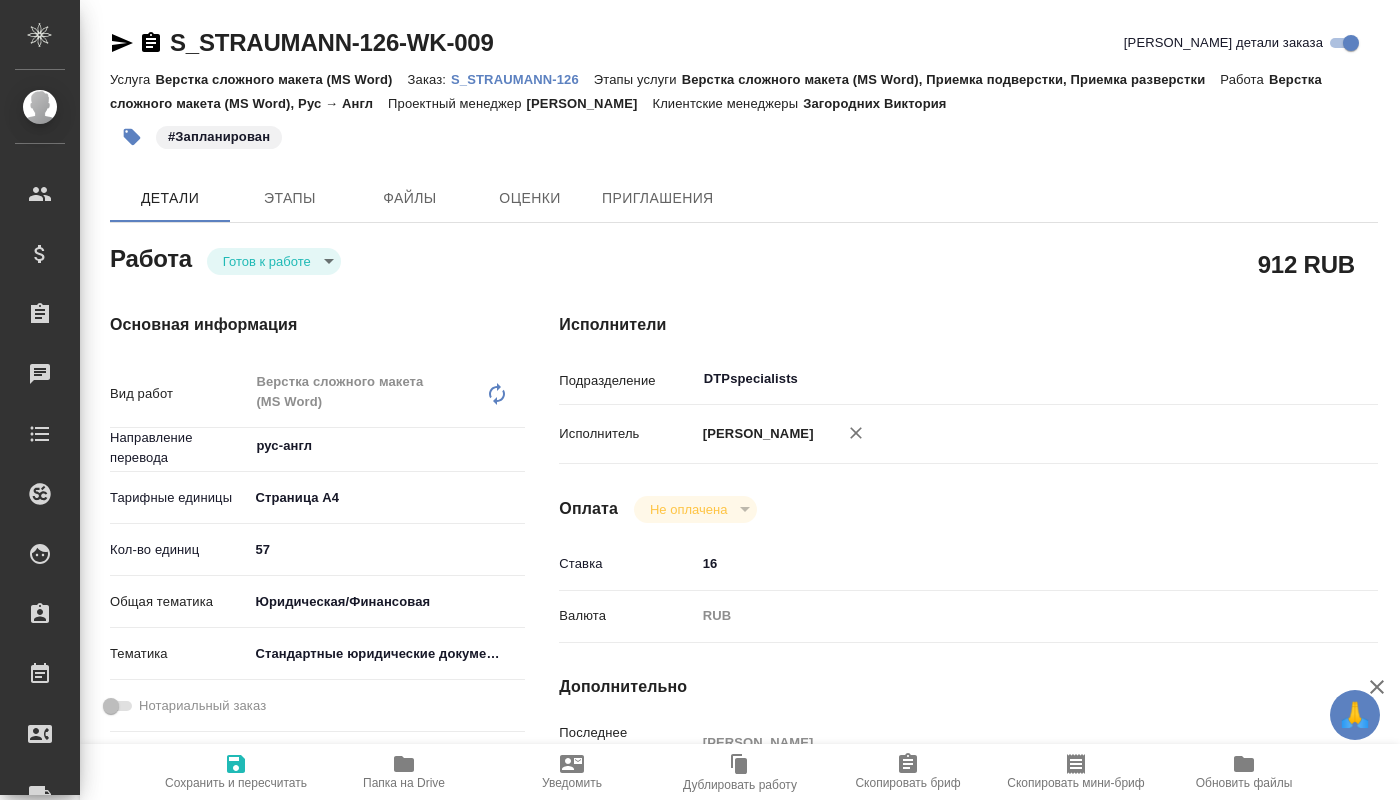 type on "x" 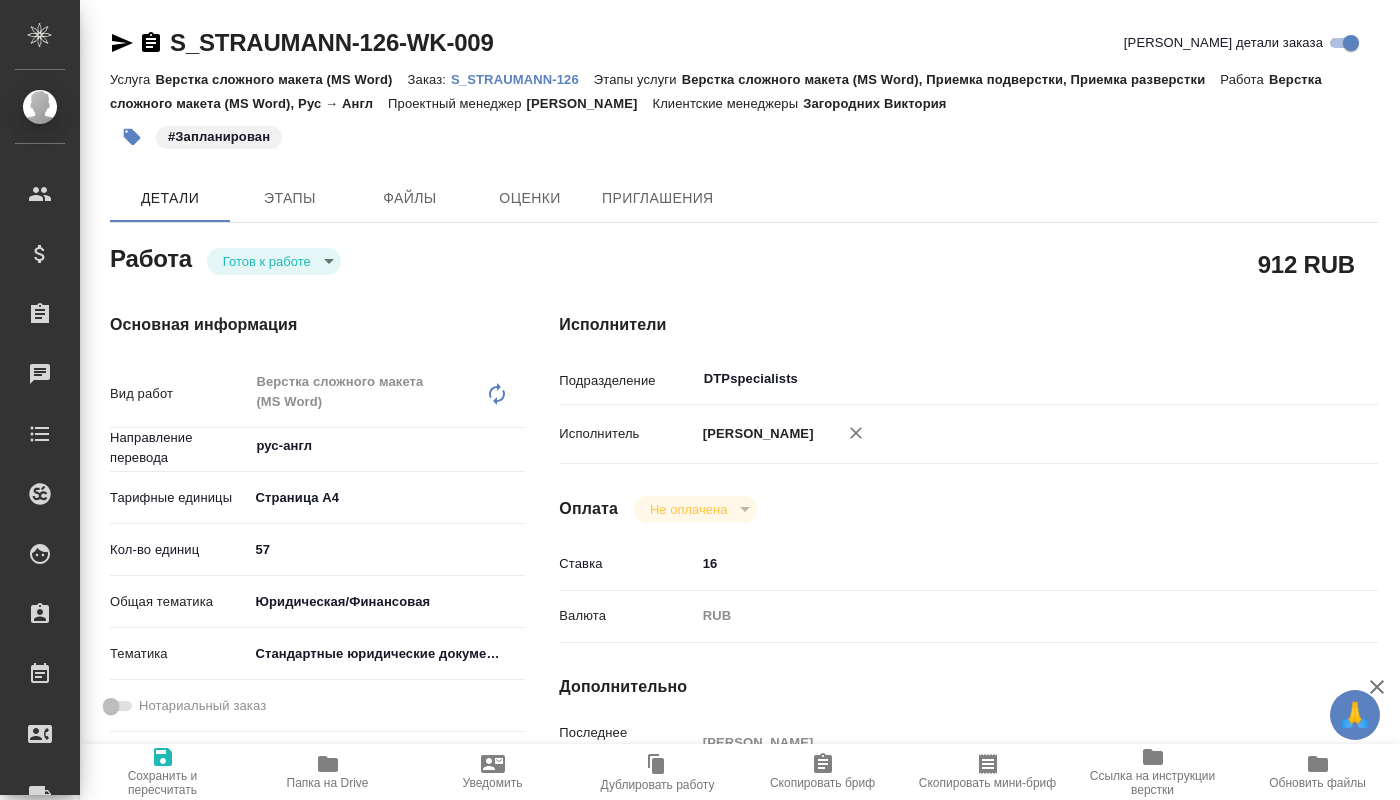 type on "x" 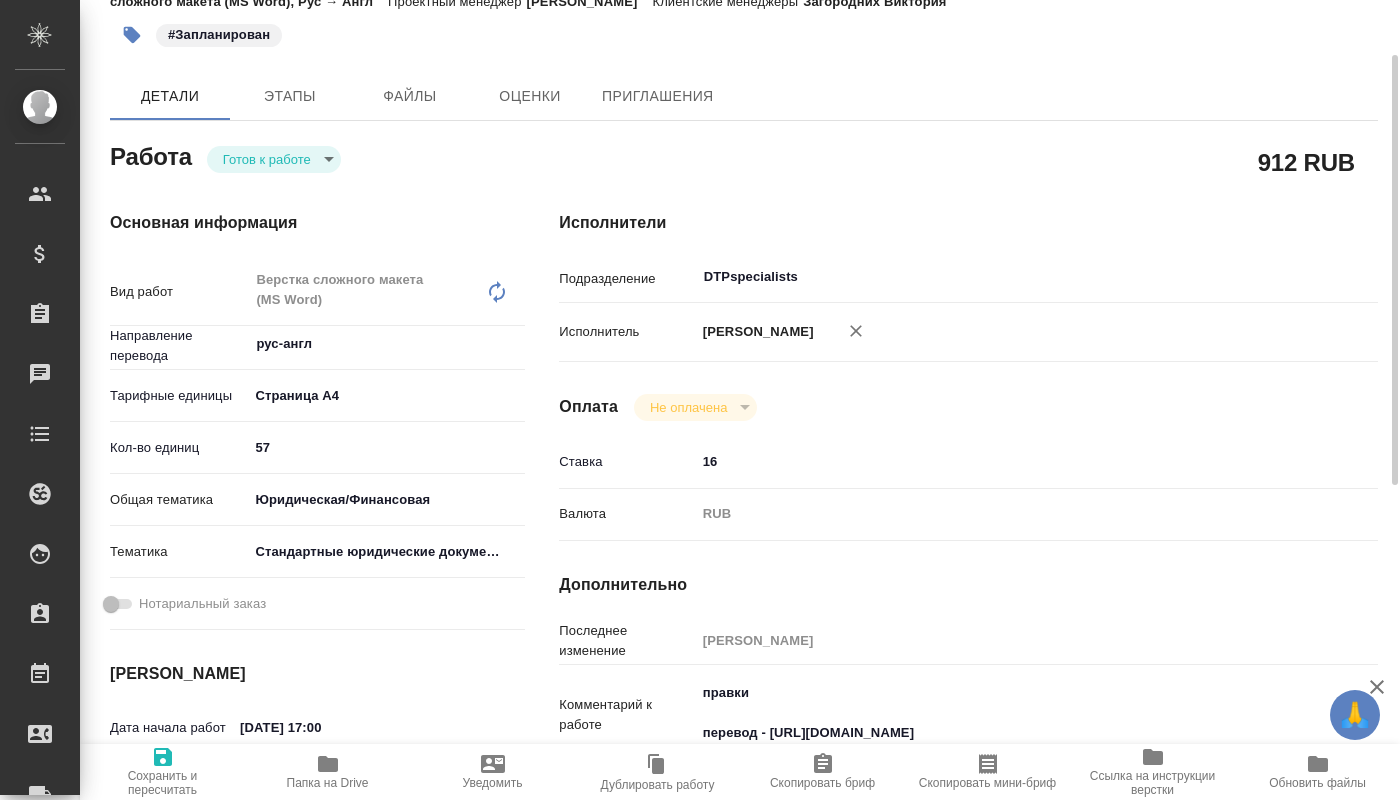 type on "x" 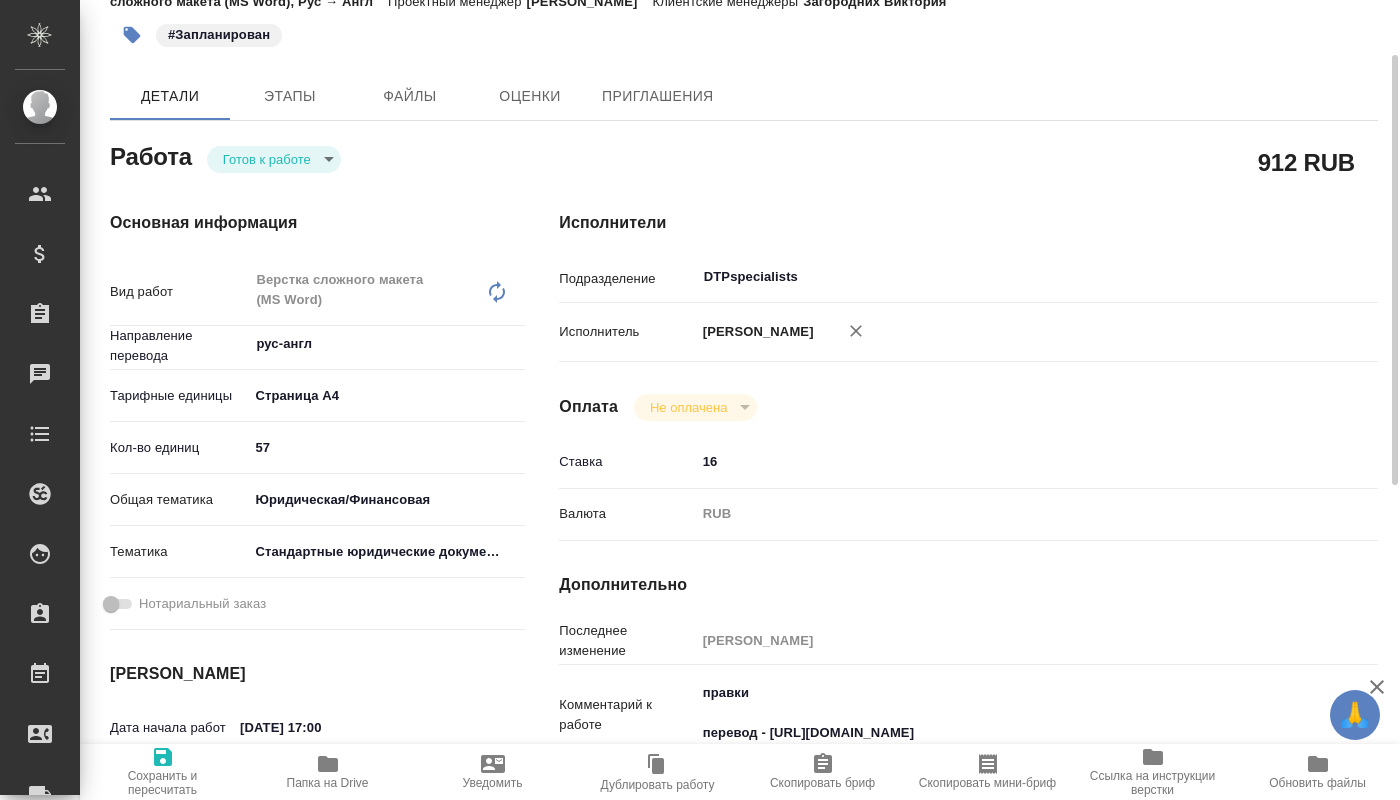 type on "x" 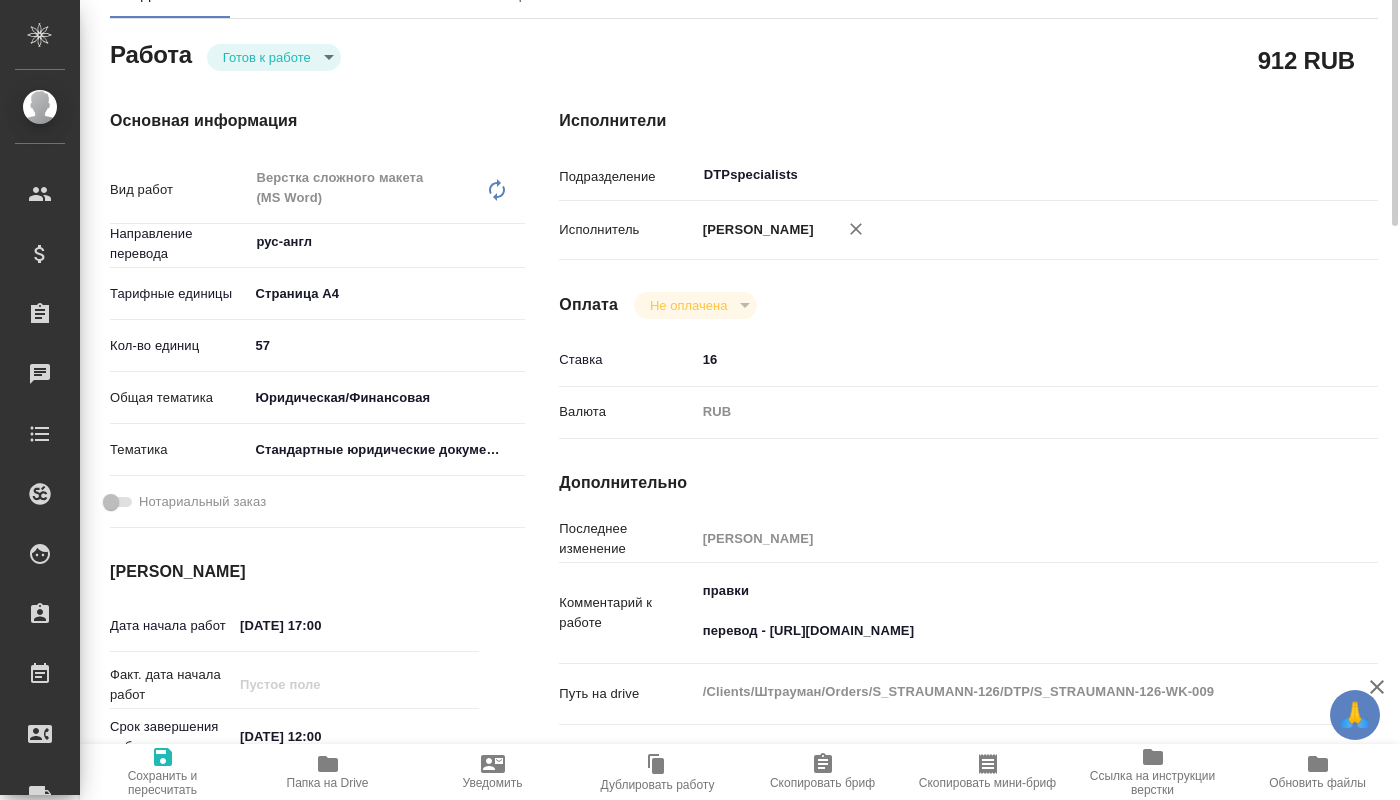 scroll, scrollTop: 0, scrollLeft: 0, axis: both 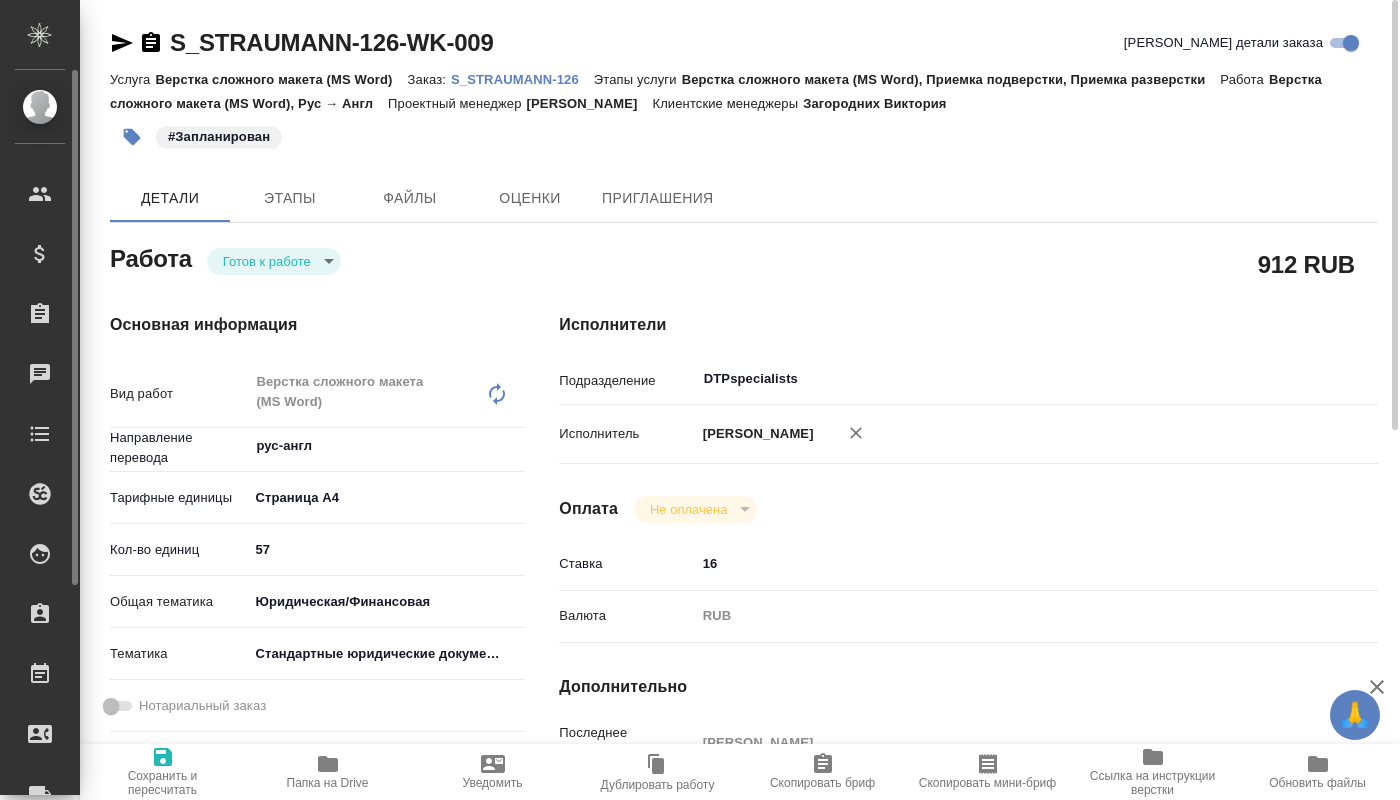 type on "x" 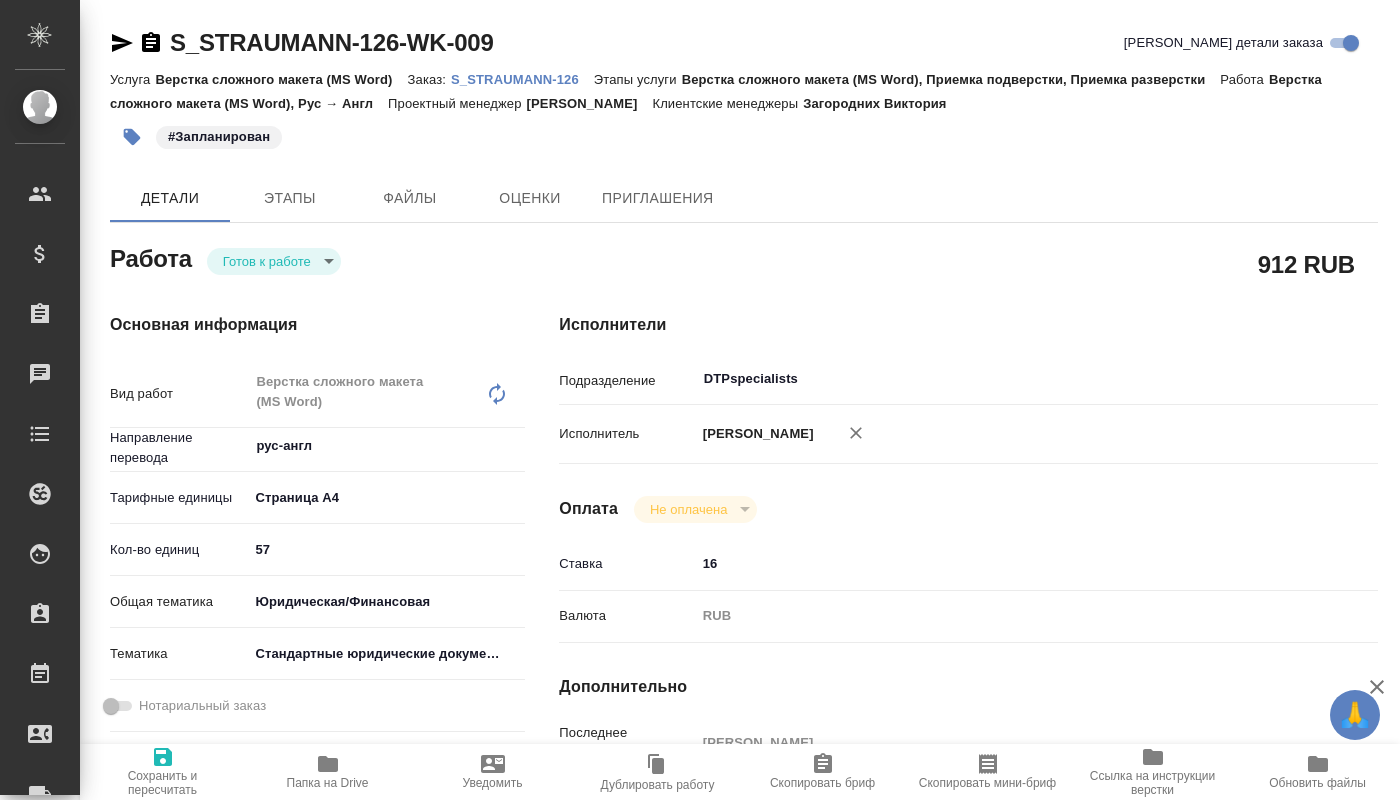 click on "Папка на Drive" at bounding box center (328, 783) 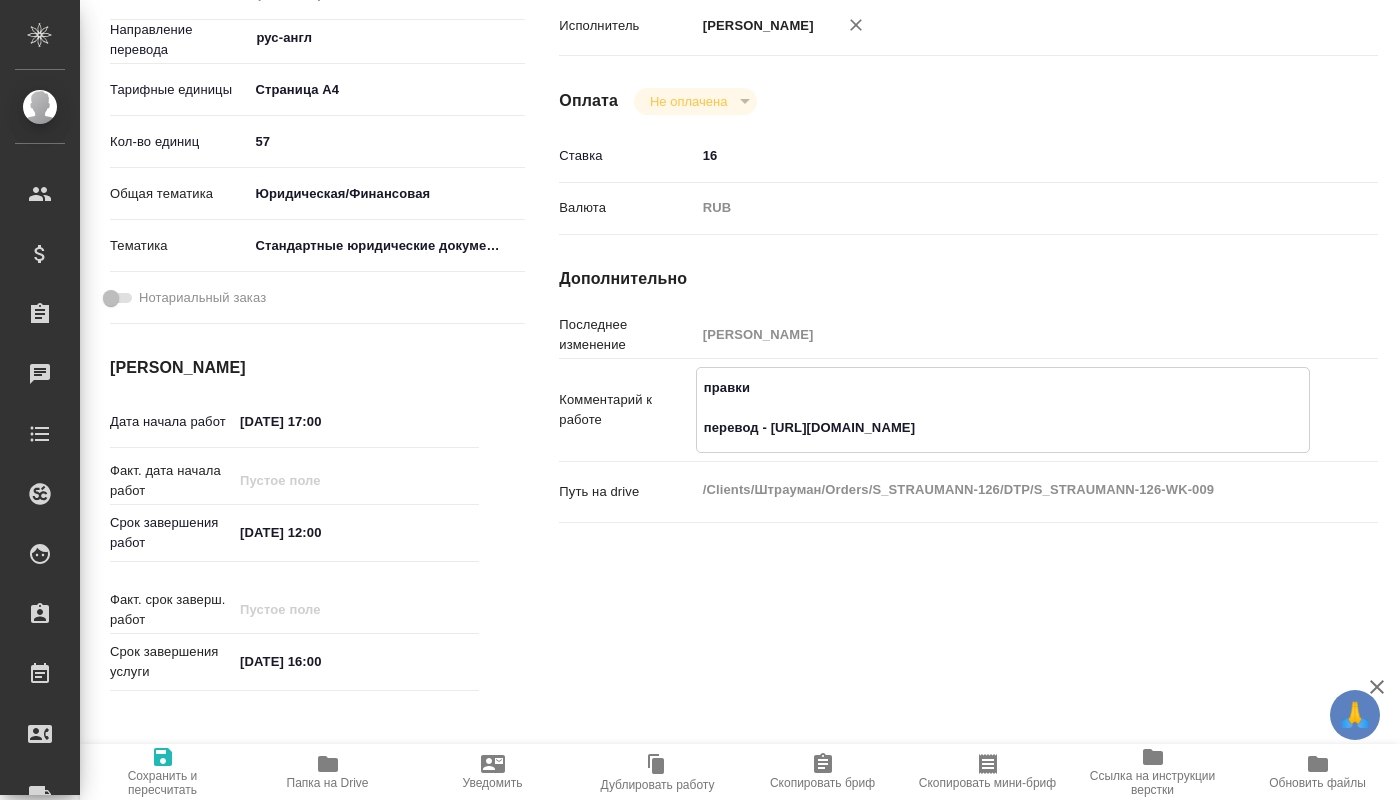 drag, startPoint x: 1117, startPoint y: 423, endPoint x: 763, endPoint y: 426, distance: 354.01273 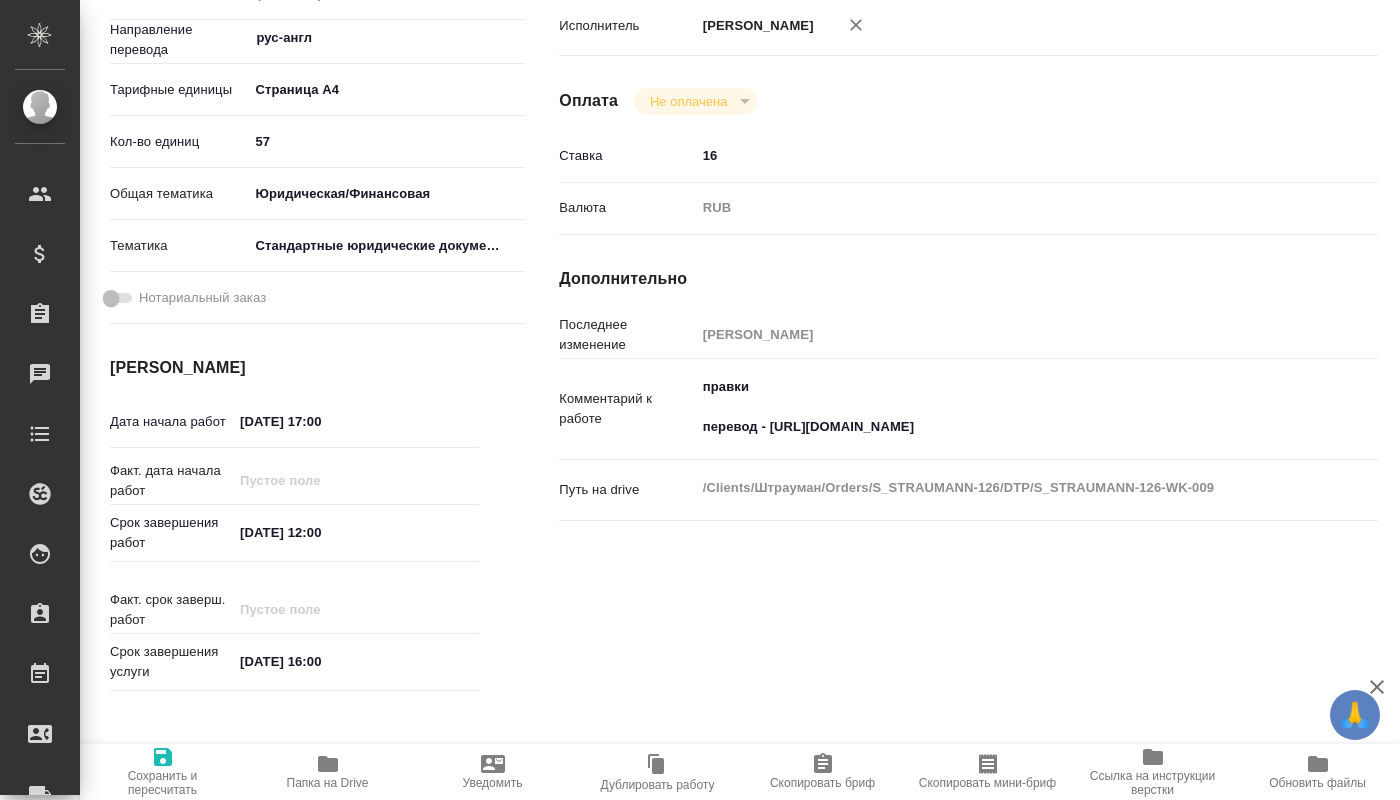 type on "x" 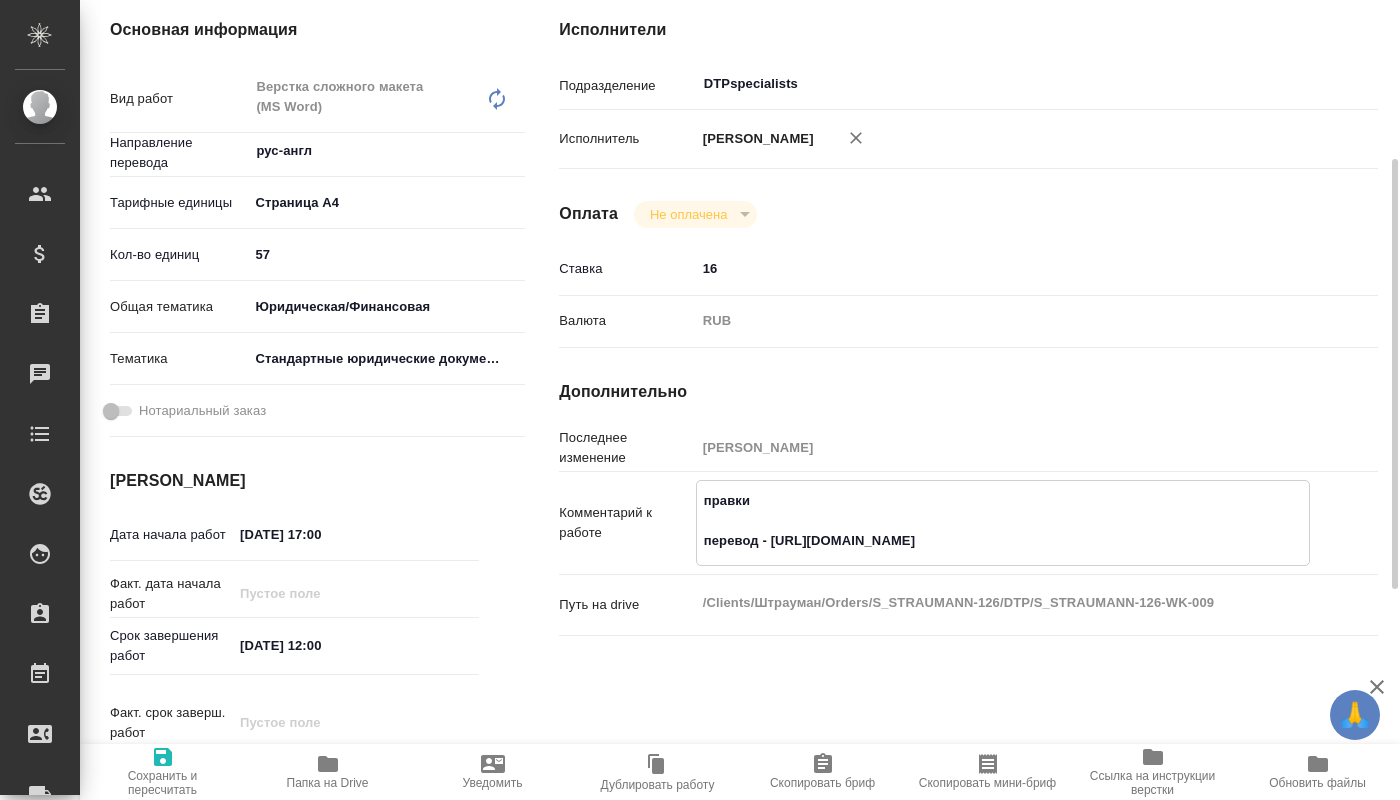 scroll, scrollTop: 0, scrollLeft: 0, axis: both 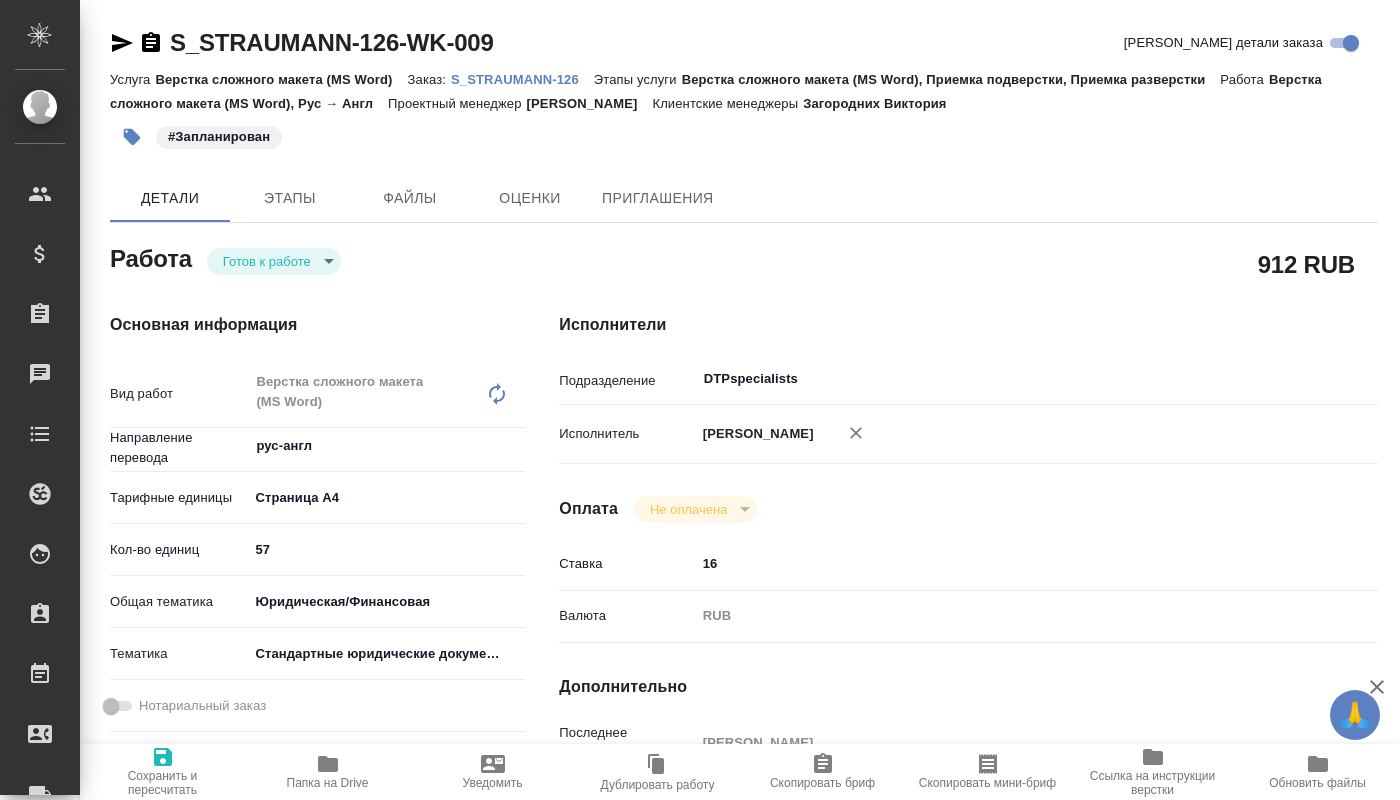 type on "x" 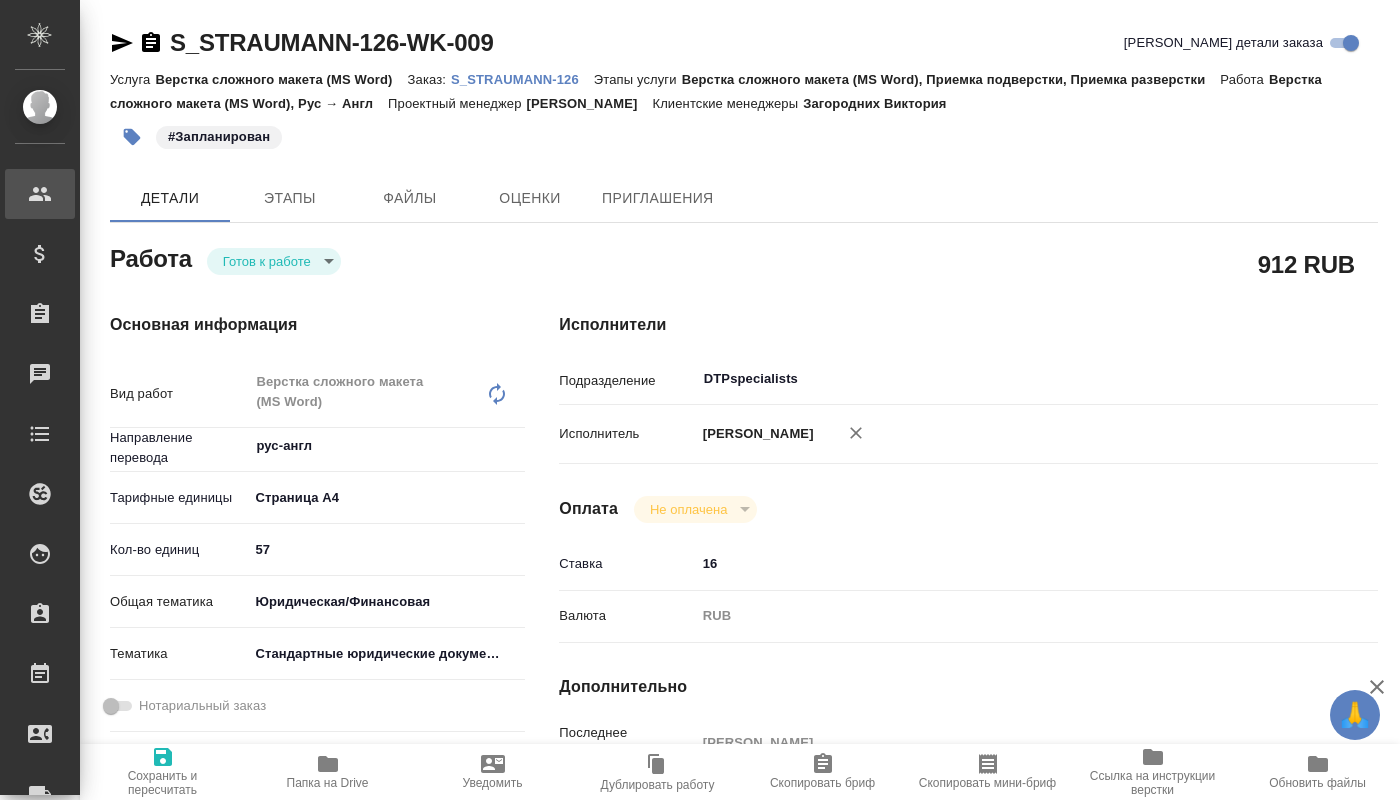 type on "x" 